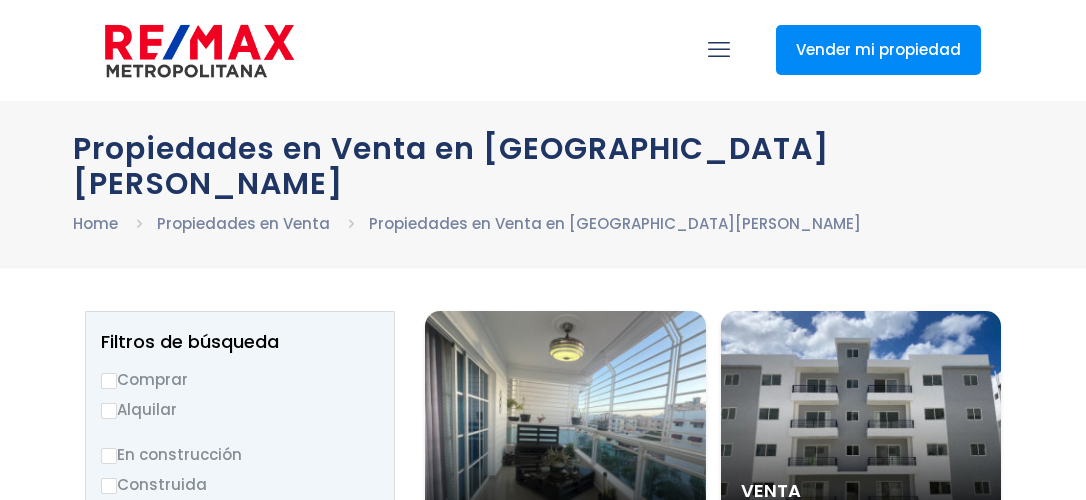select 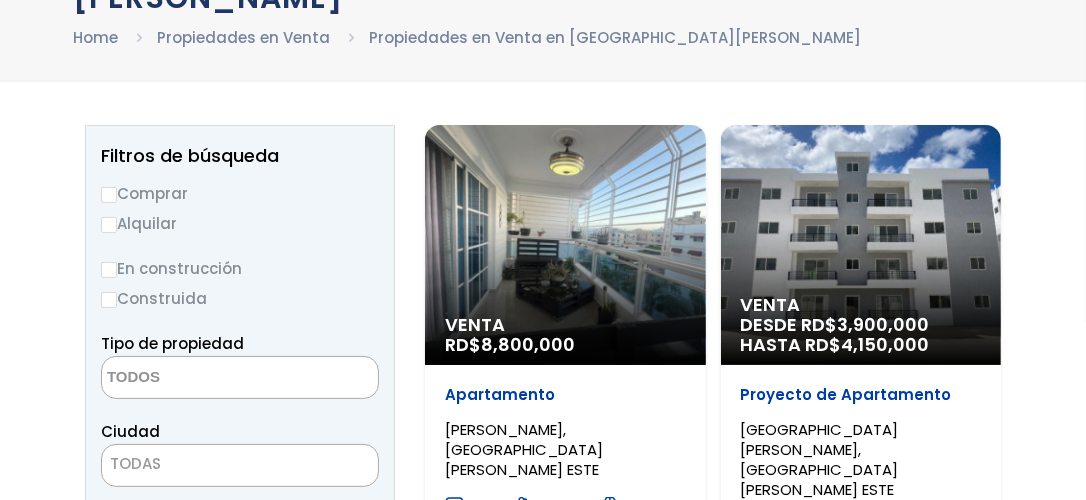 scroll, scrollTop: 0, scrollLeft: 0, axis: both 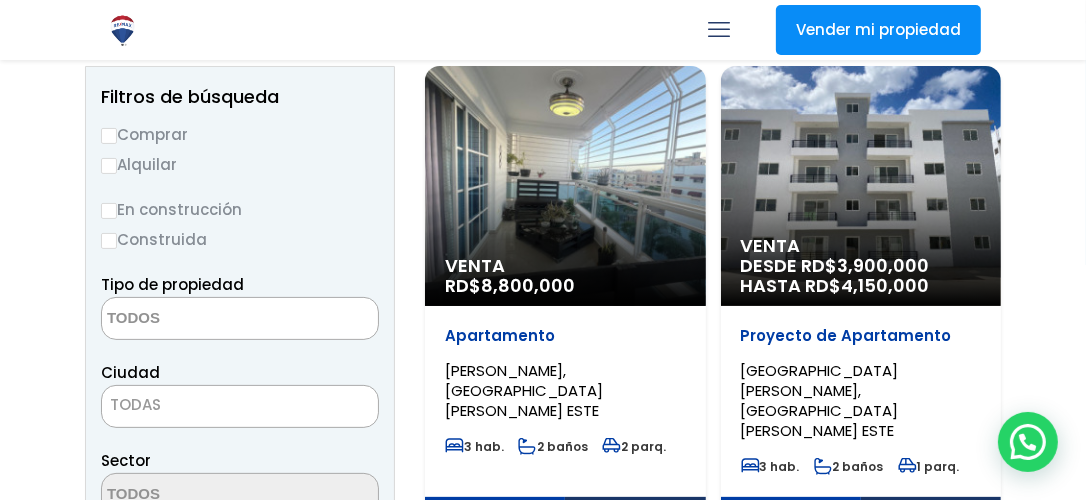 click on "Comprar" at bounding box center [109, 136] 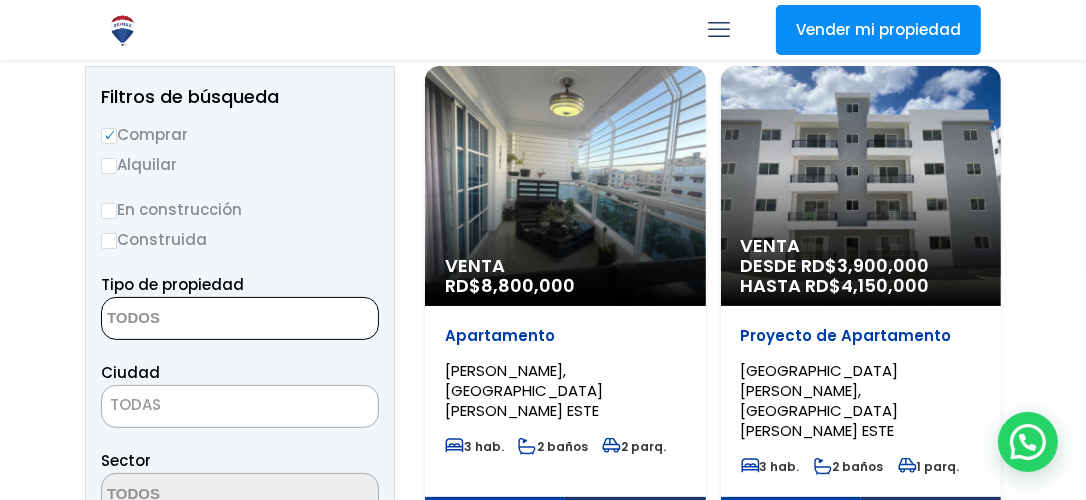 click at bounding box center (199, 319) 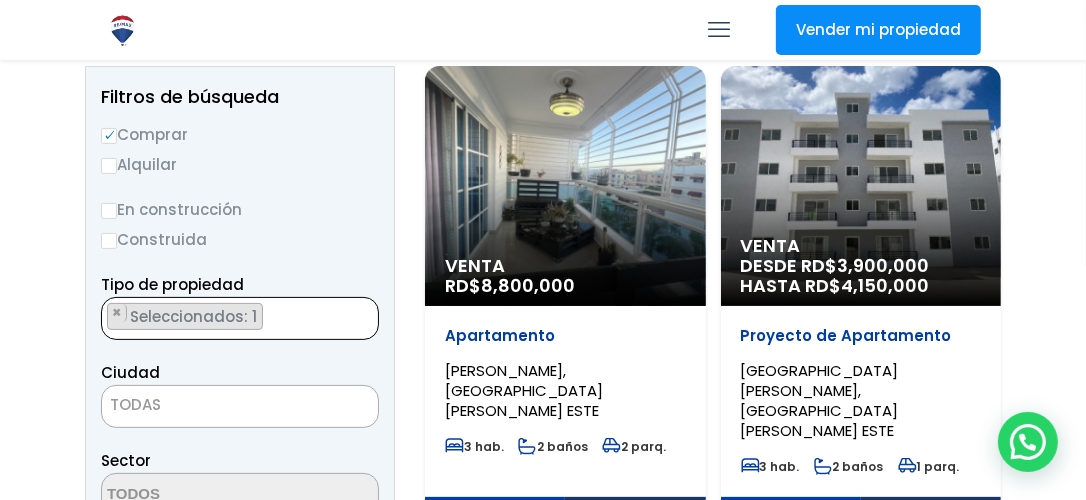 select on "apartment" 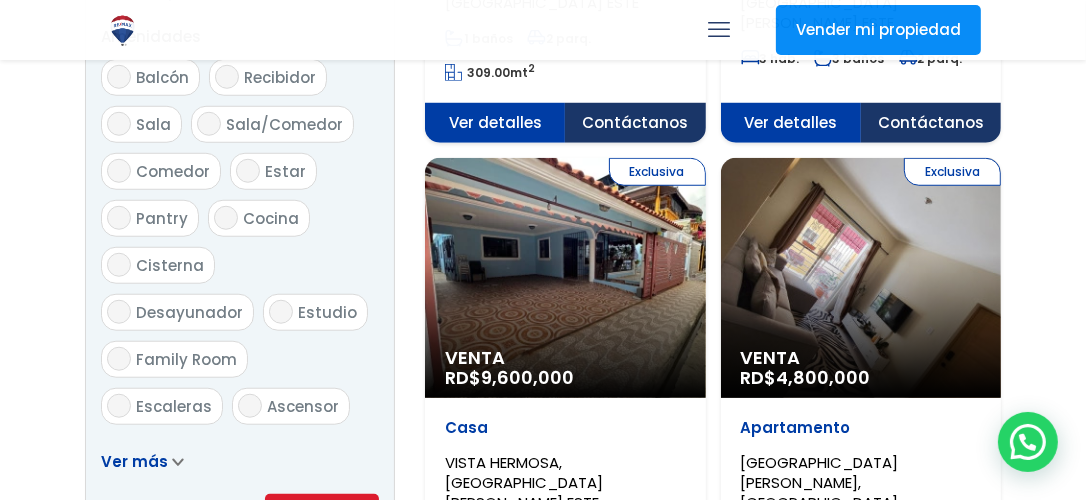 scroll, scrollTop: 681, scrollLeft: 0, axis: vertical 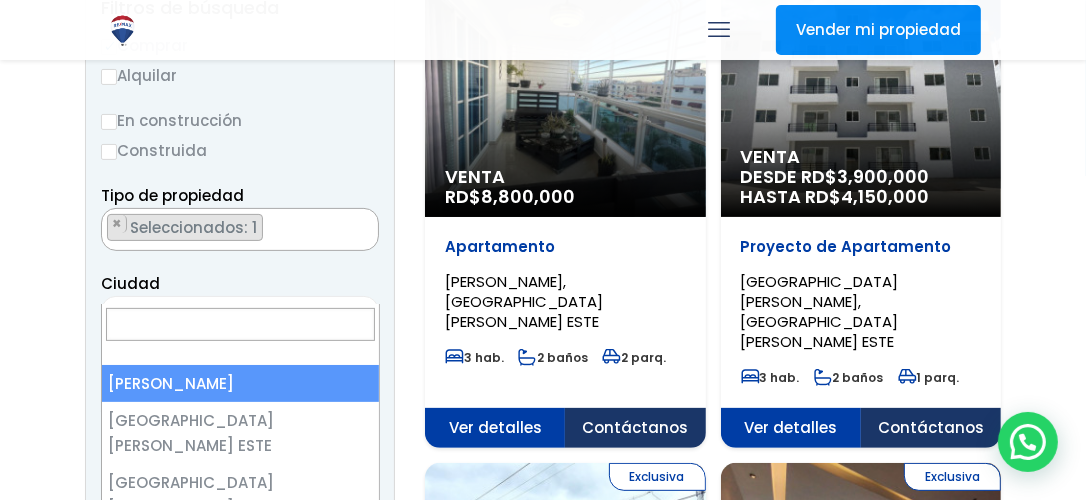 click on "TODAS" at bounding box center [240, 316] 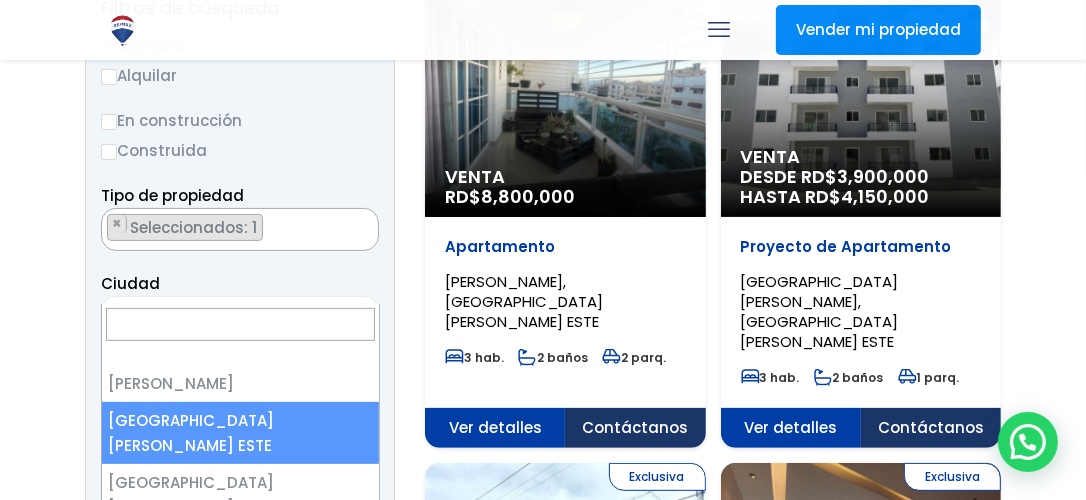 select on "148" 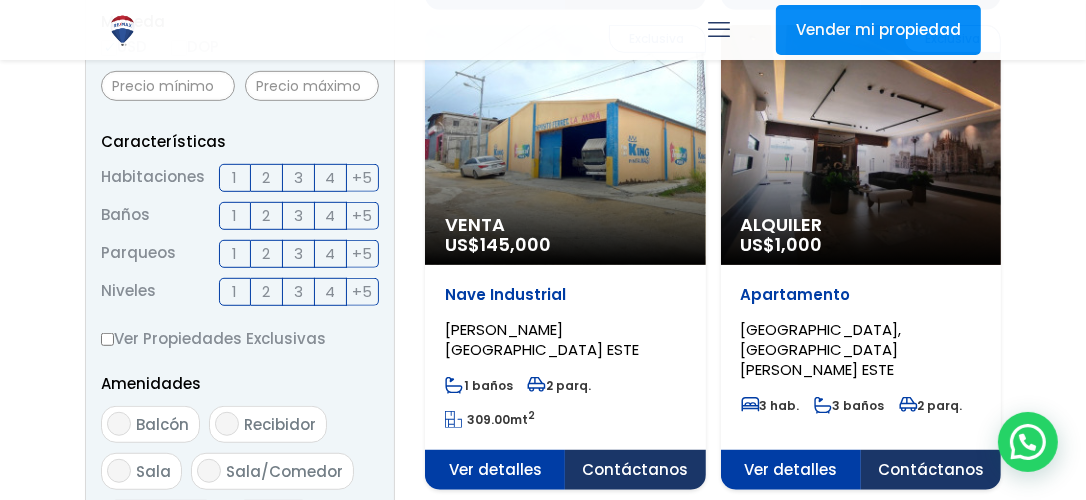 scroll, scrollTop: 1208, scrollLeft: 0, axis: vertical 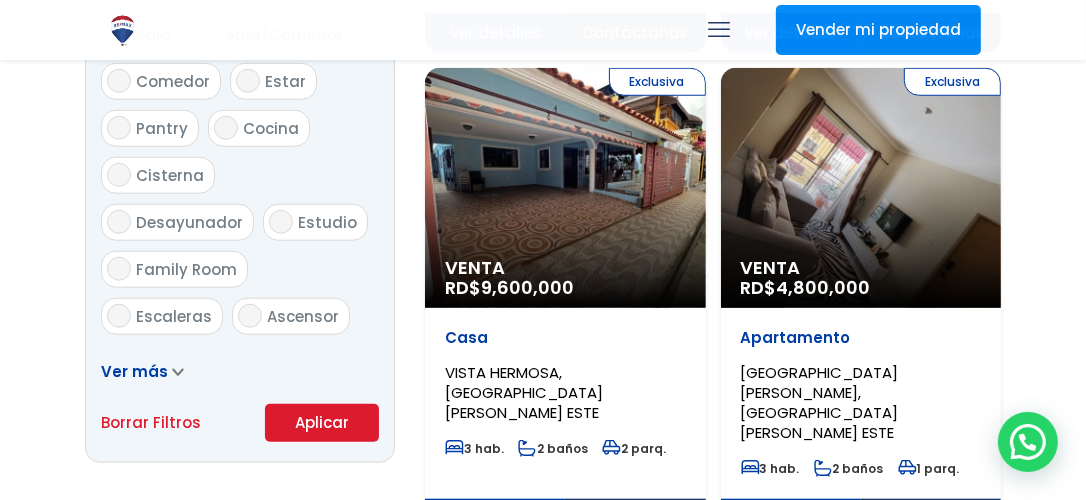 click on "Aplicar" at bounding box center (322, 423) 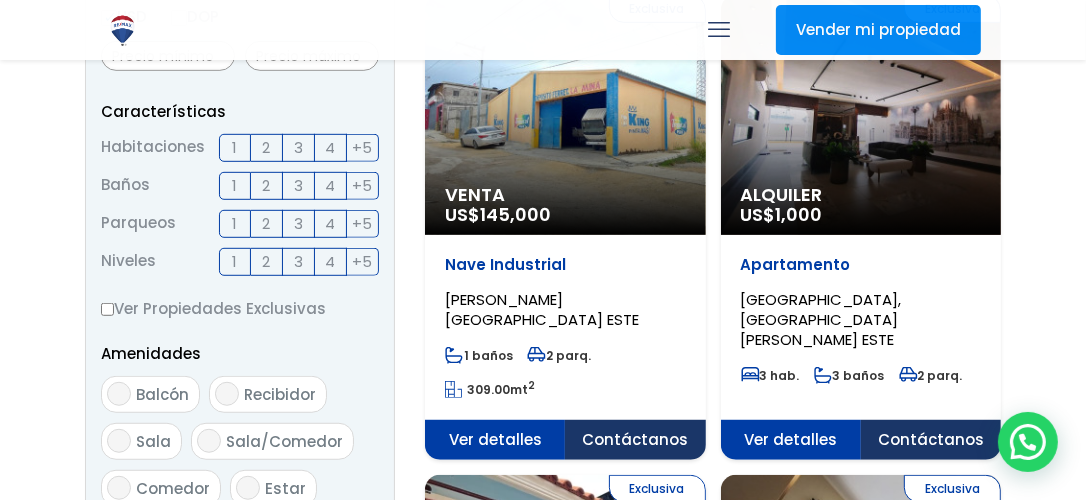 scroll, scrollTop: 1208, scrollLeft: 0, axis: vertical 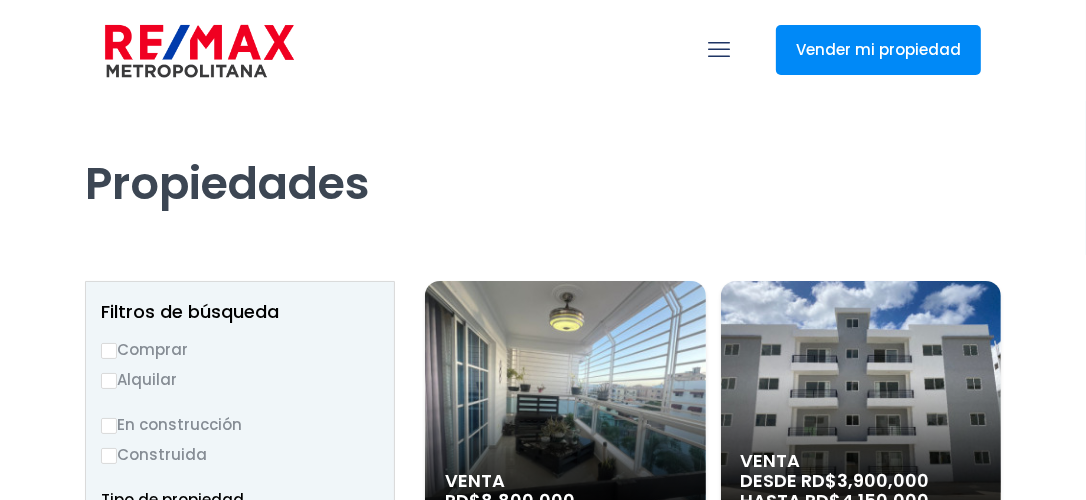 select 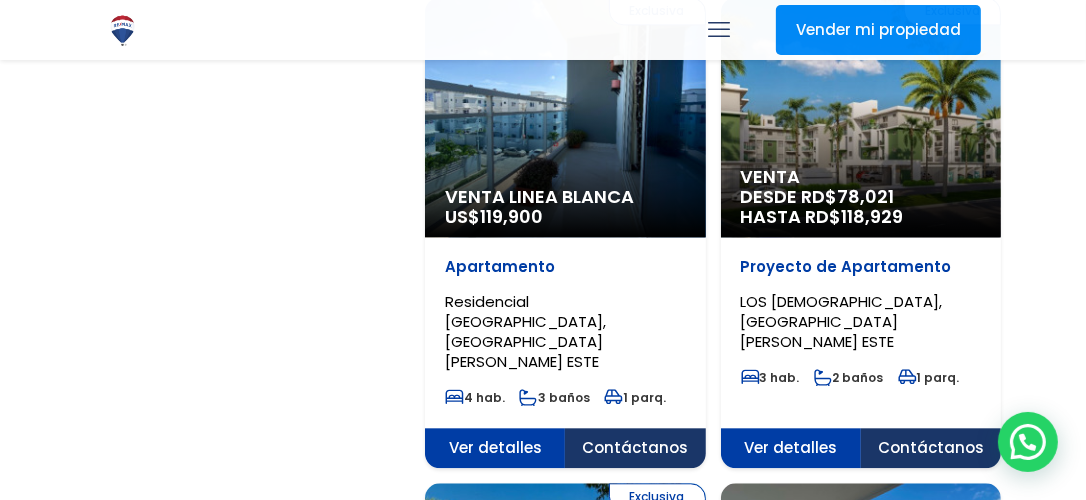 scroll, scrollTop: 3151, scrollLeft: 0, axis: vertical 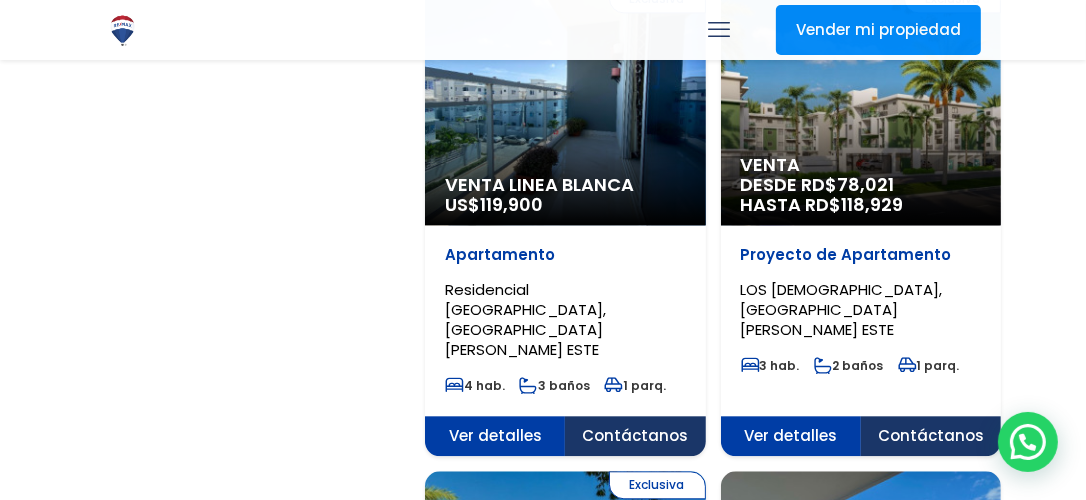 click on "Venta Linea Blanca" at bounding box center [565, -2671] 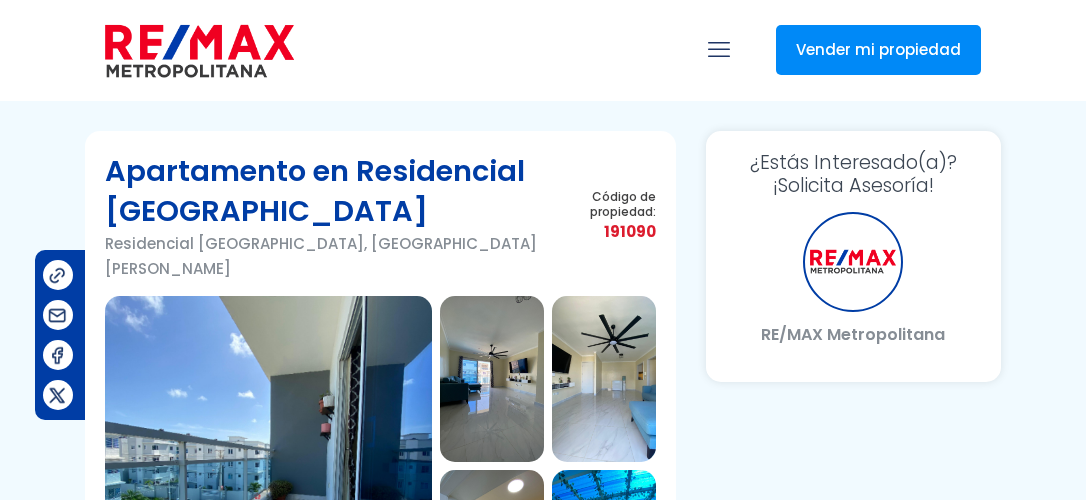 scroll, scrollTop: 0, scrollLeft: 0, axis: both 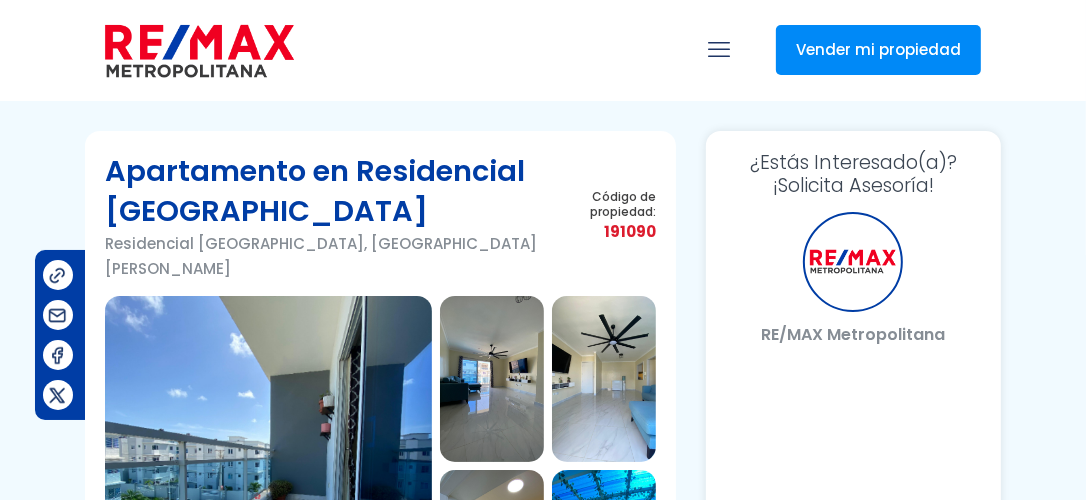 select on "AT" 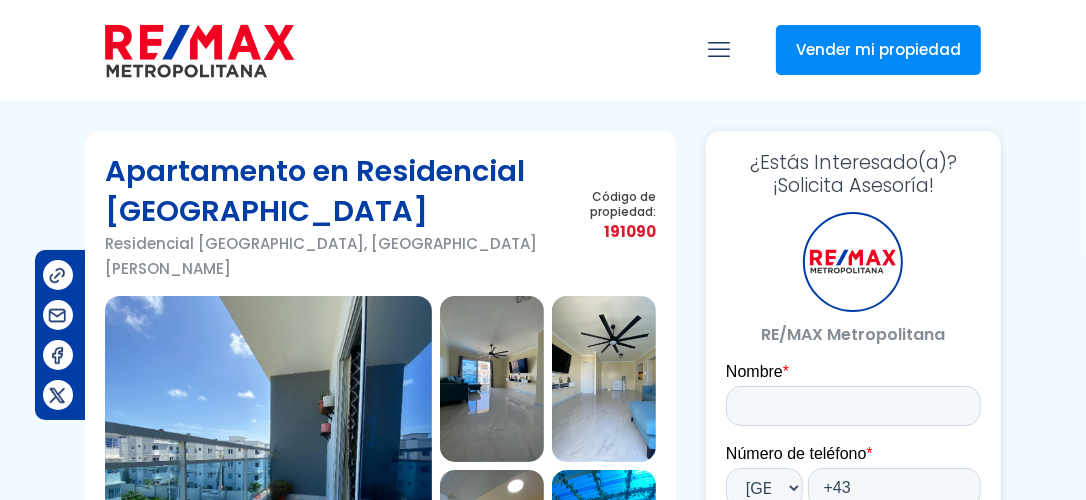 scroll, scrollTop: 0, scrollLeft: 0, axis: both 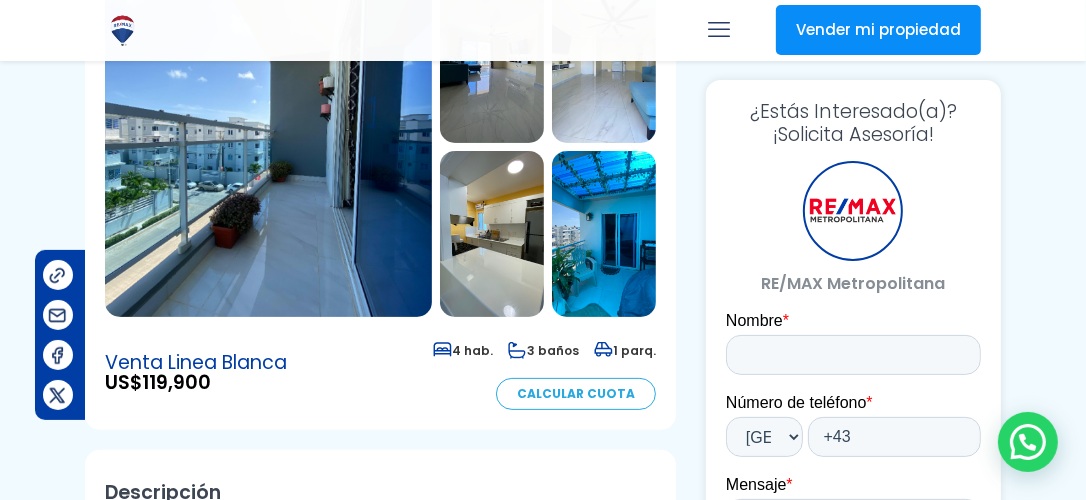 click at bounding box center [268, 147] 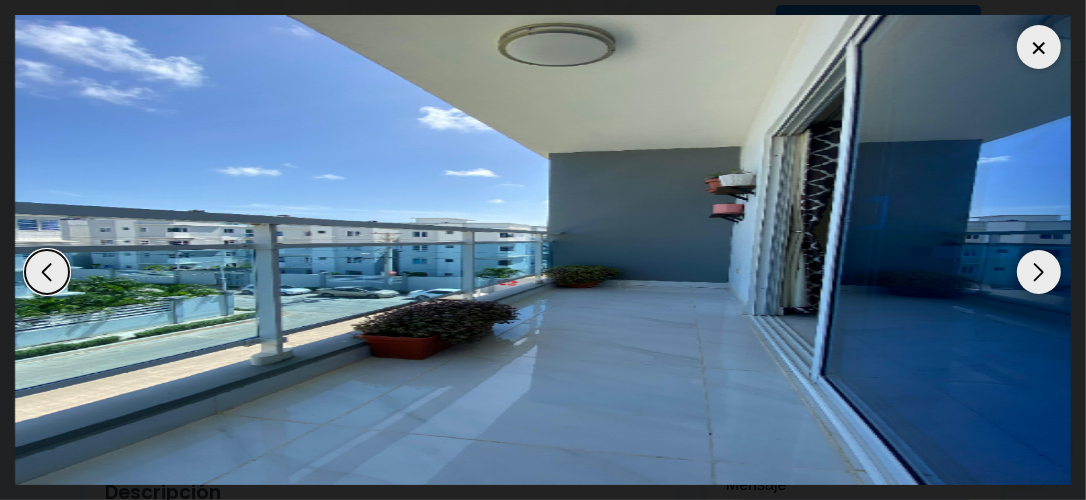 click at bounding box center (1039, 272) 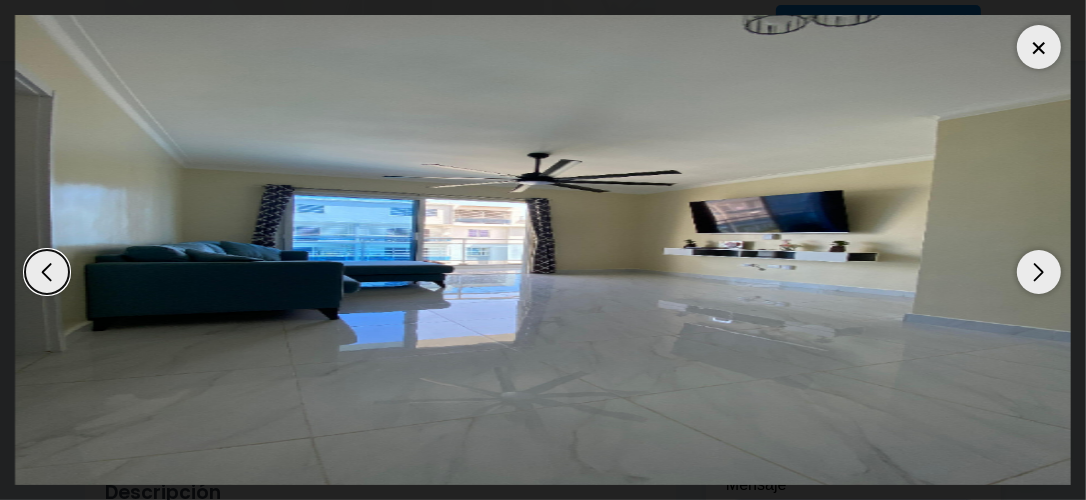 click at bounding box center (1039, 272) 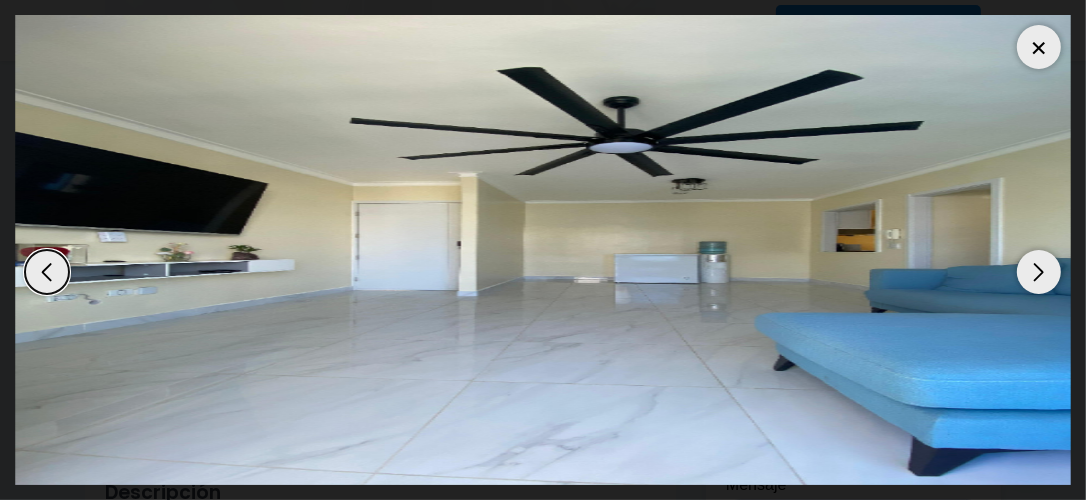 click at bounding box center (1039, 272) 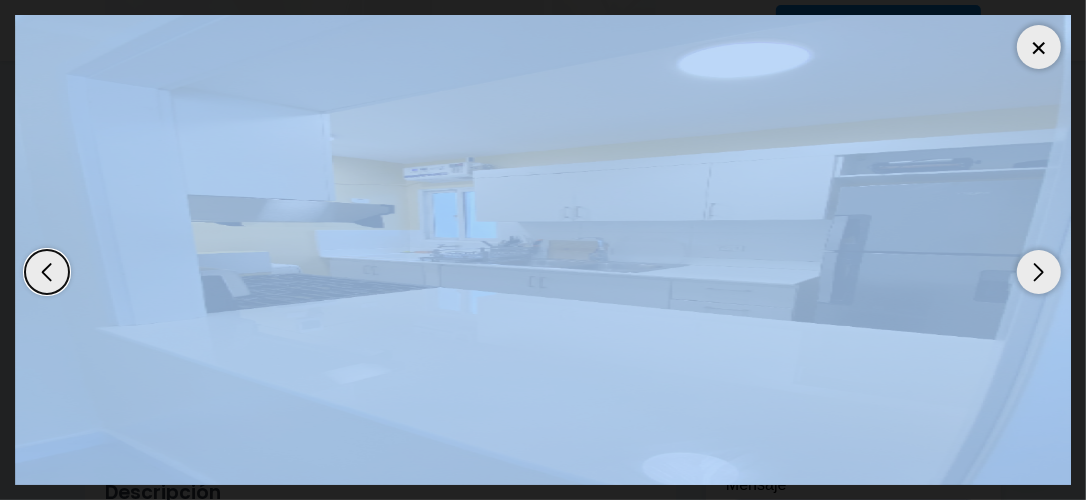 click at bounding box center (1039, 272) 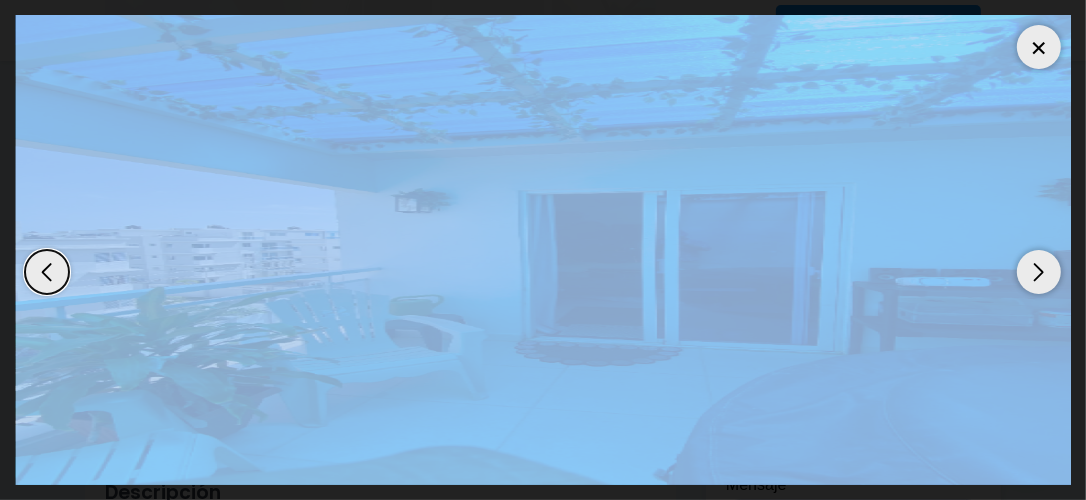 click at bounding box center (544, 250) 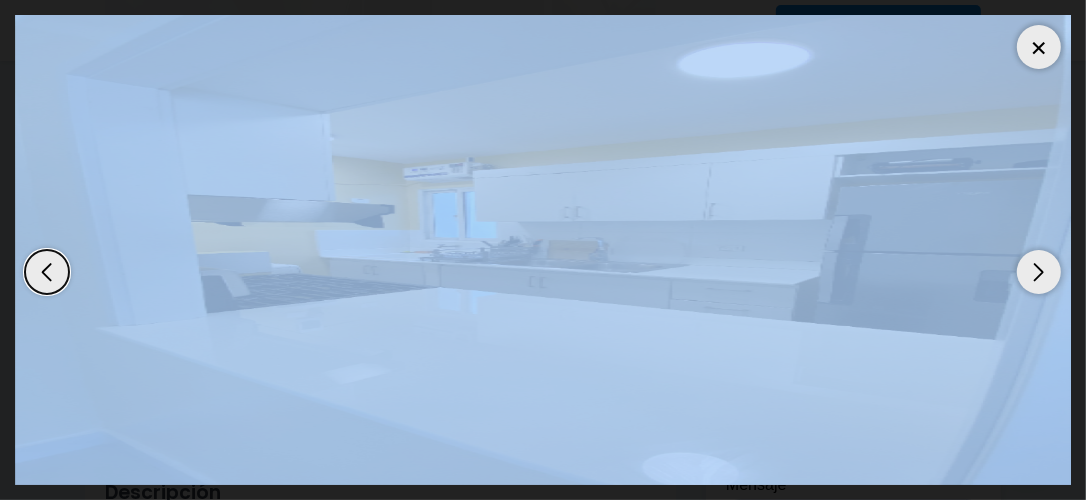click at bounding box center [1039, 272] 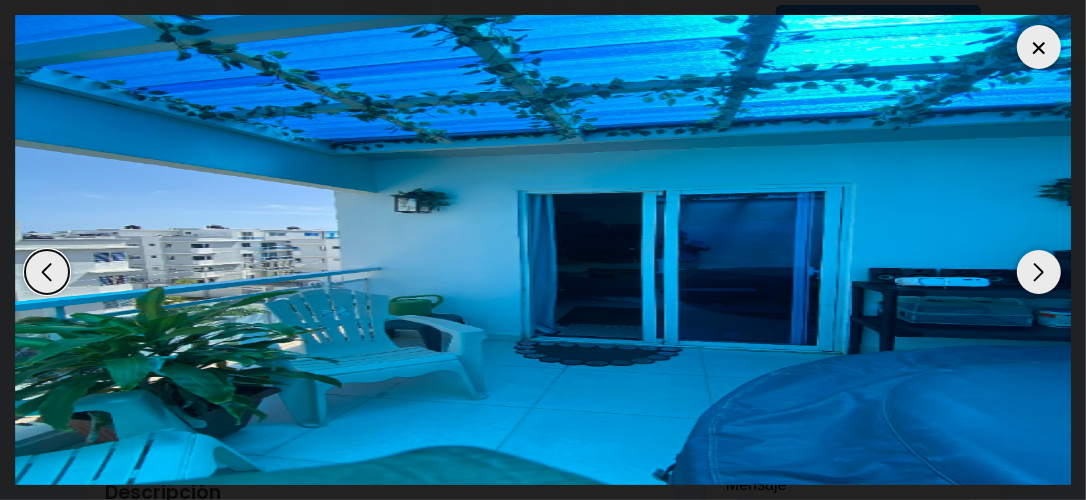 click at bounding box center (1039, 272) 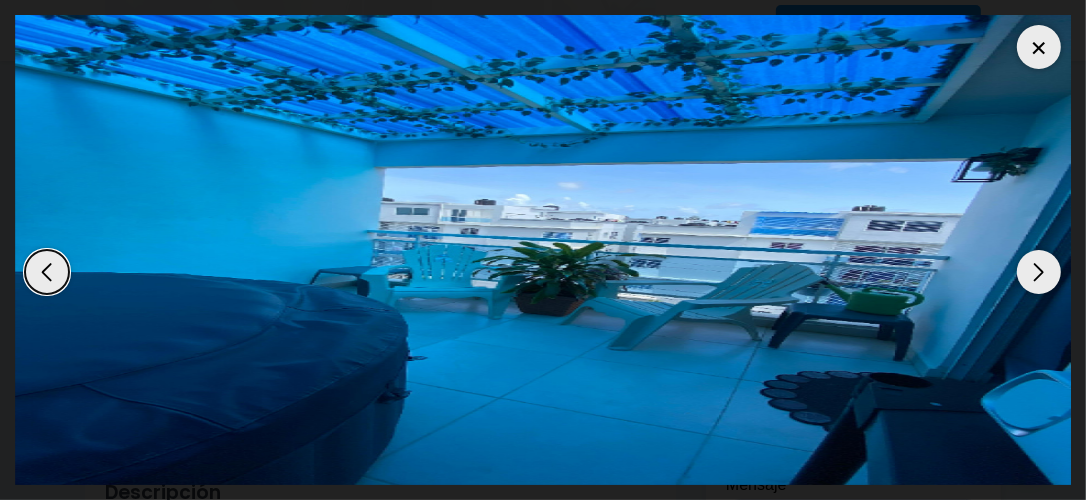 click at bounding box center [1039, 272] 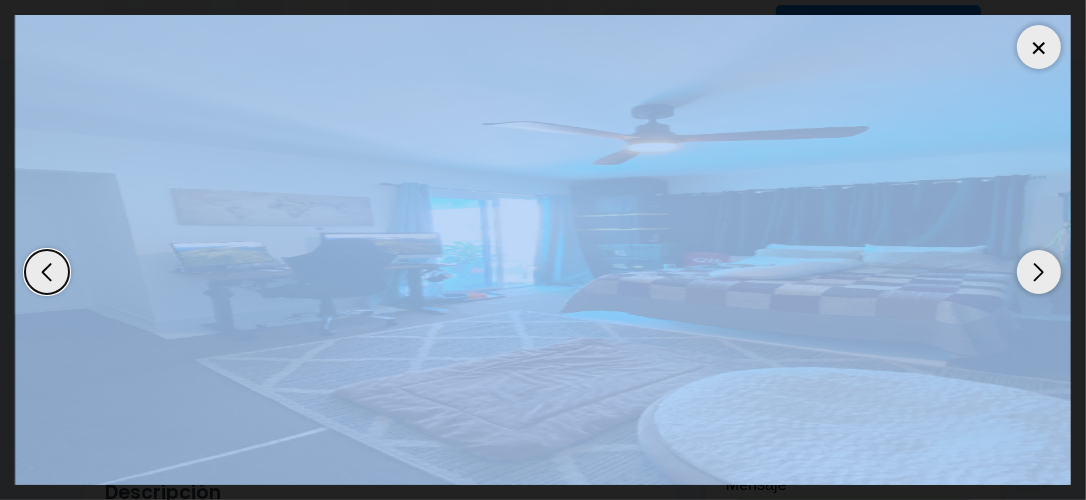 click at bounding box center (1039, 272) 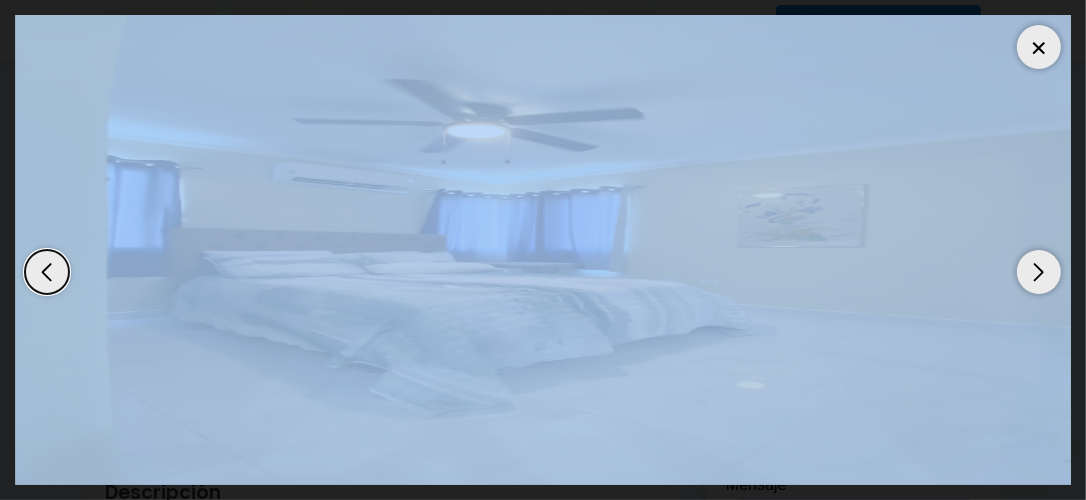 drag, startPoint x: 1034, startPoint y: 266, endPoint x: 1030, endPoint y: 44, distance: 222.03603 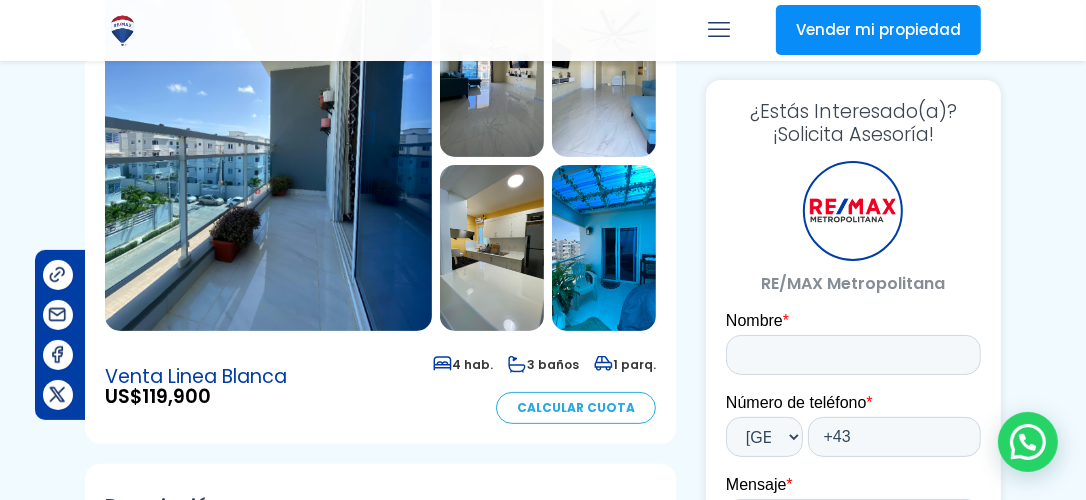 scroll, scrollTop: 0, scrollLeft: 0, axis: both 